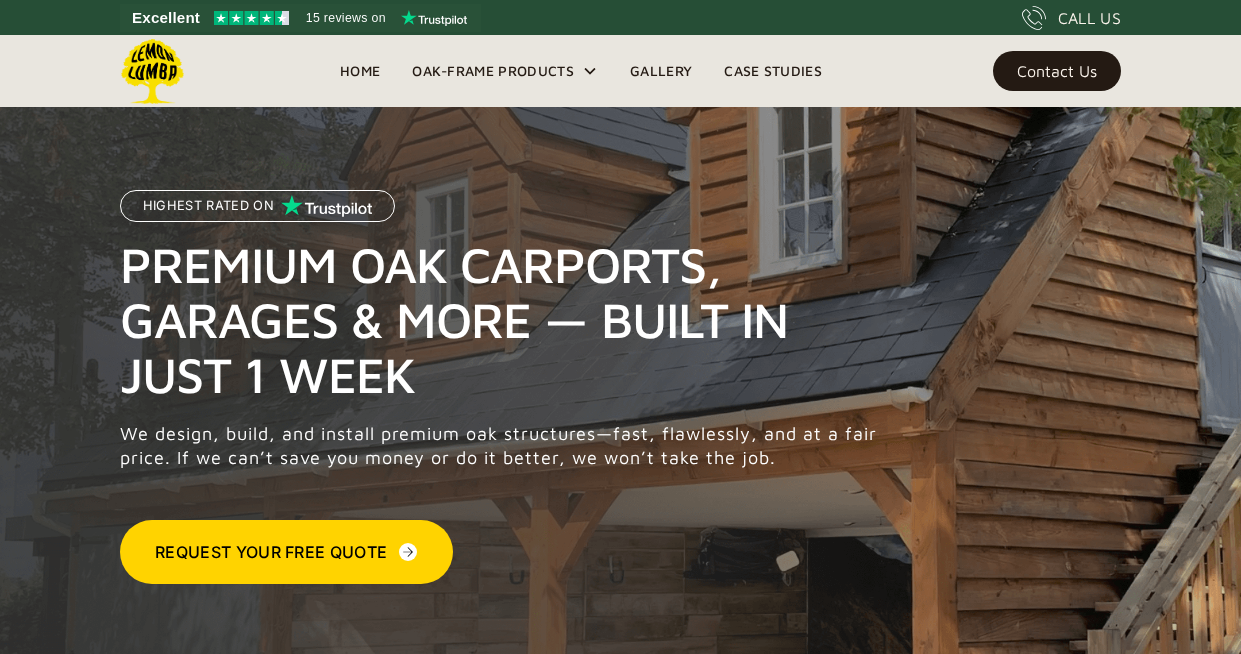 scroll, scrollTop: 0, scrollLeft: 0, axis: both 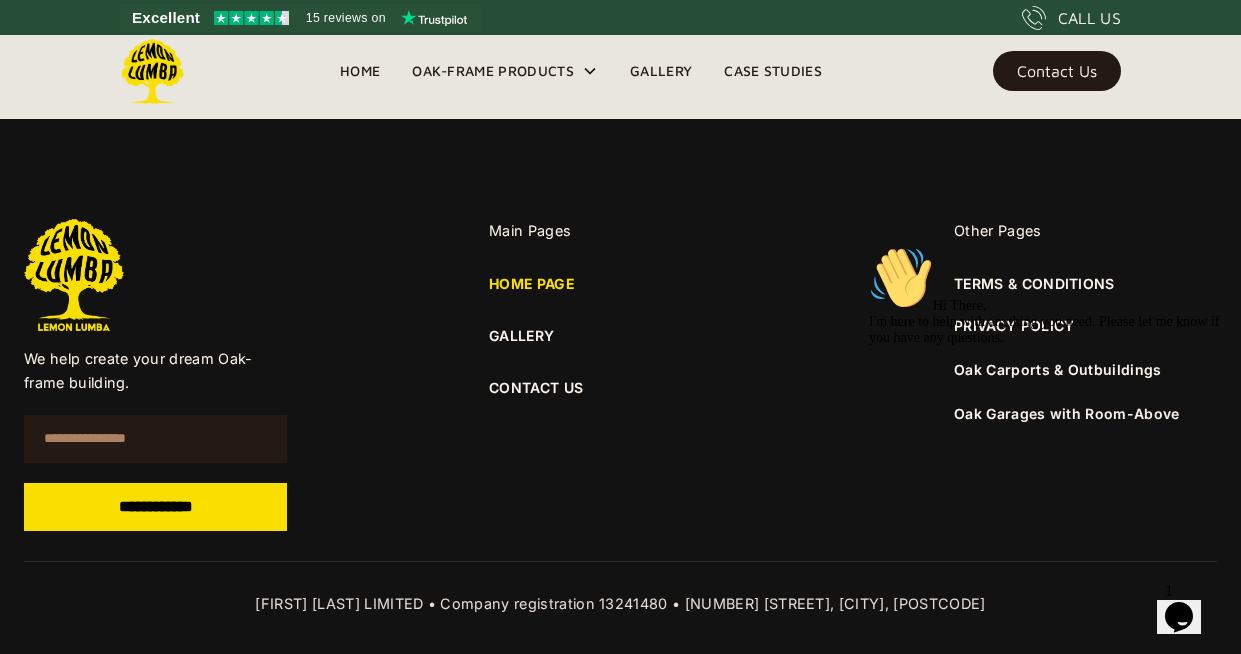 click on "CONTACT US" at bounding box center [620, 388] 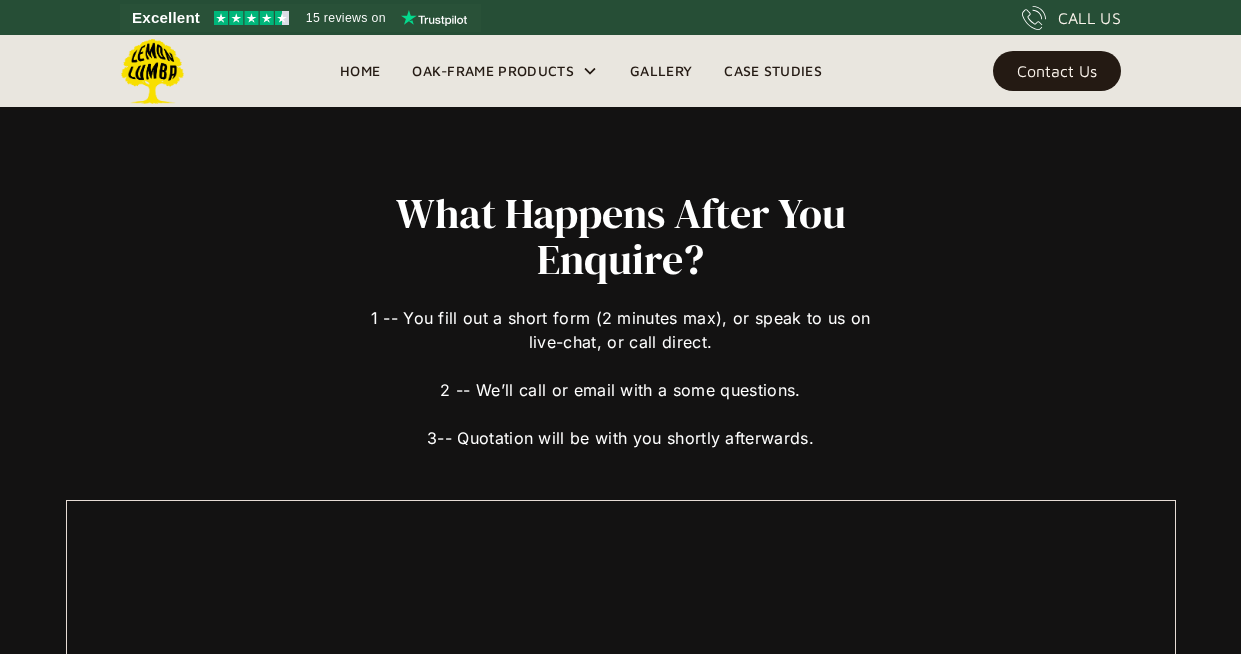 scroll, scrollTop: 0, scrollLeft: 0, axis: both 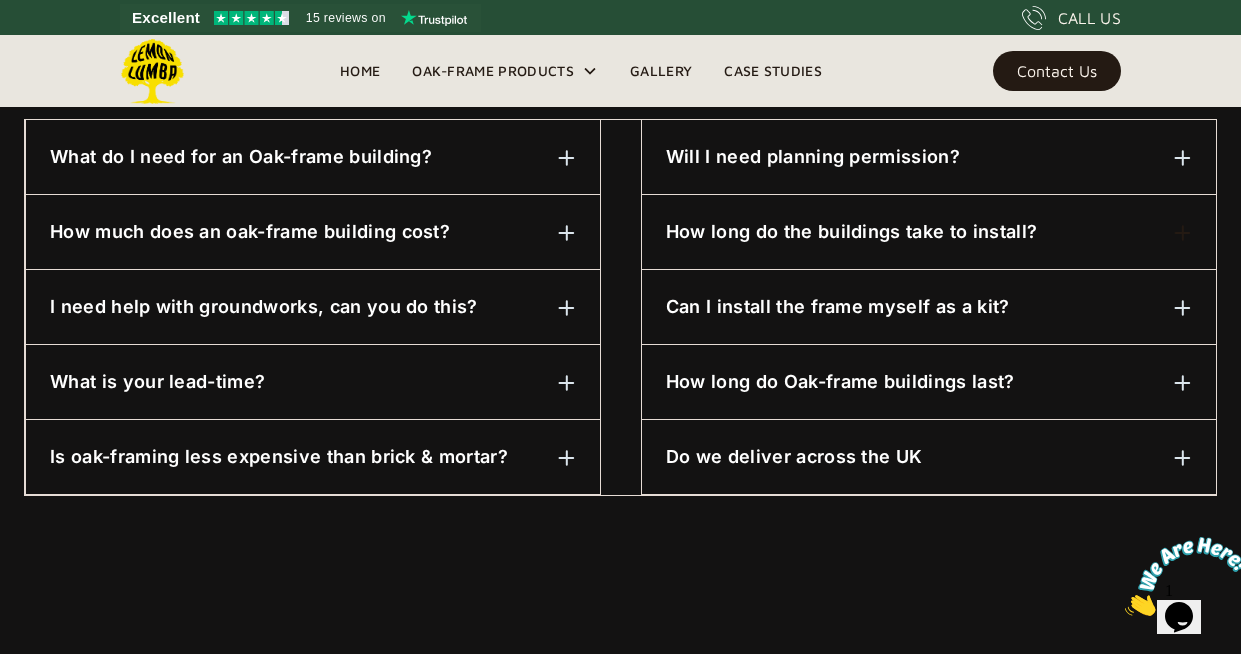 click at bounding box center [1183, 458] 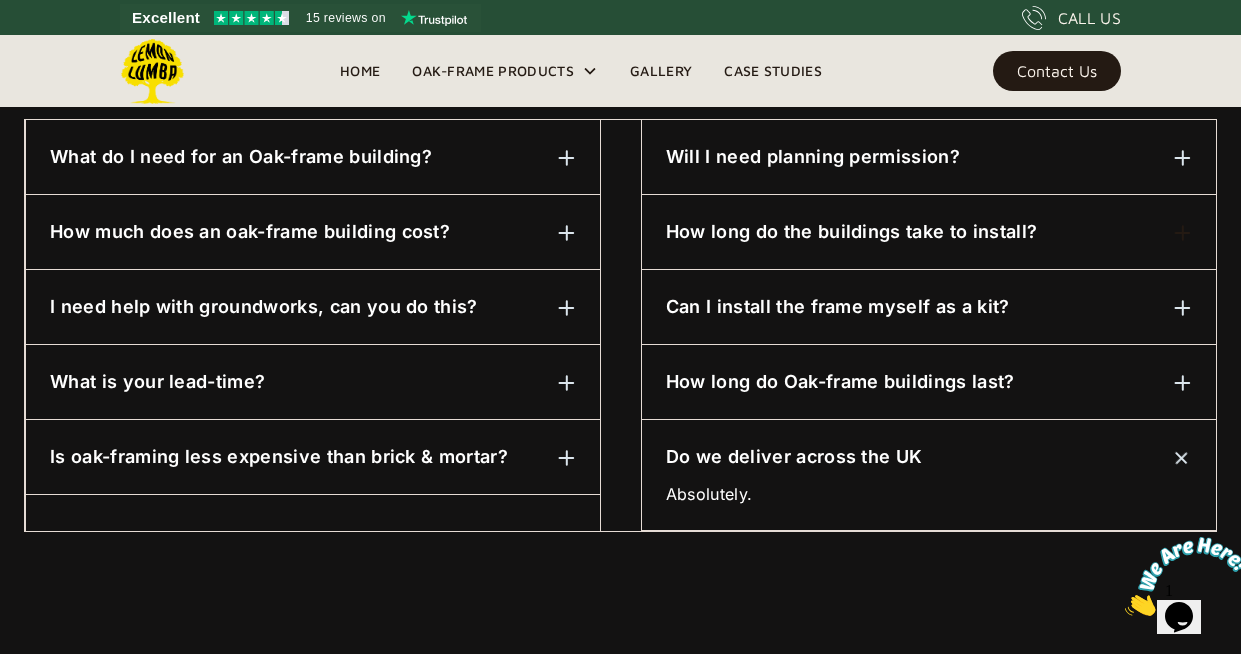 click at bounding box center (1181, 457) 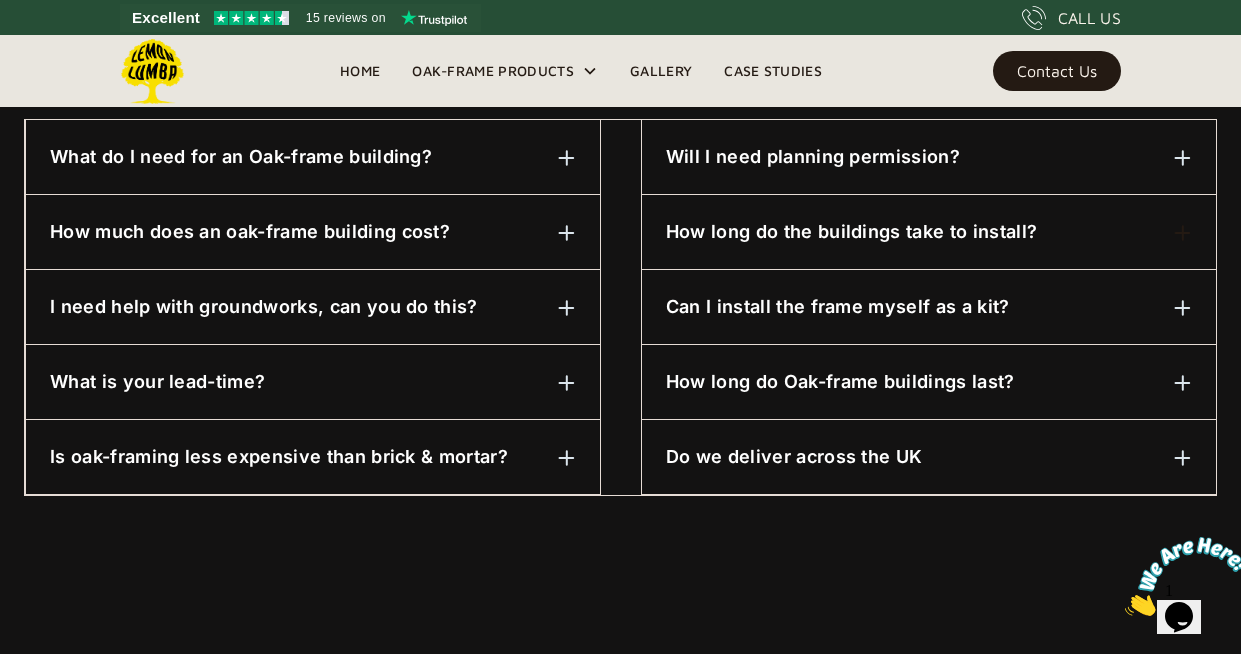 click on "How long do the buildings take to install?" at bounding box center (851, 232) 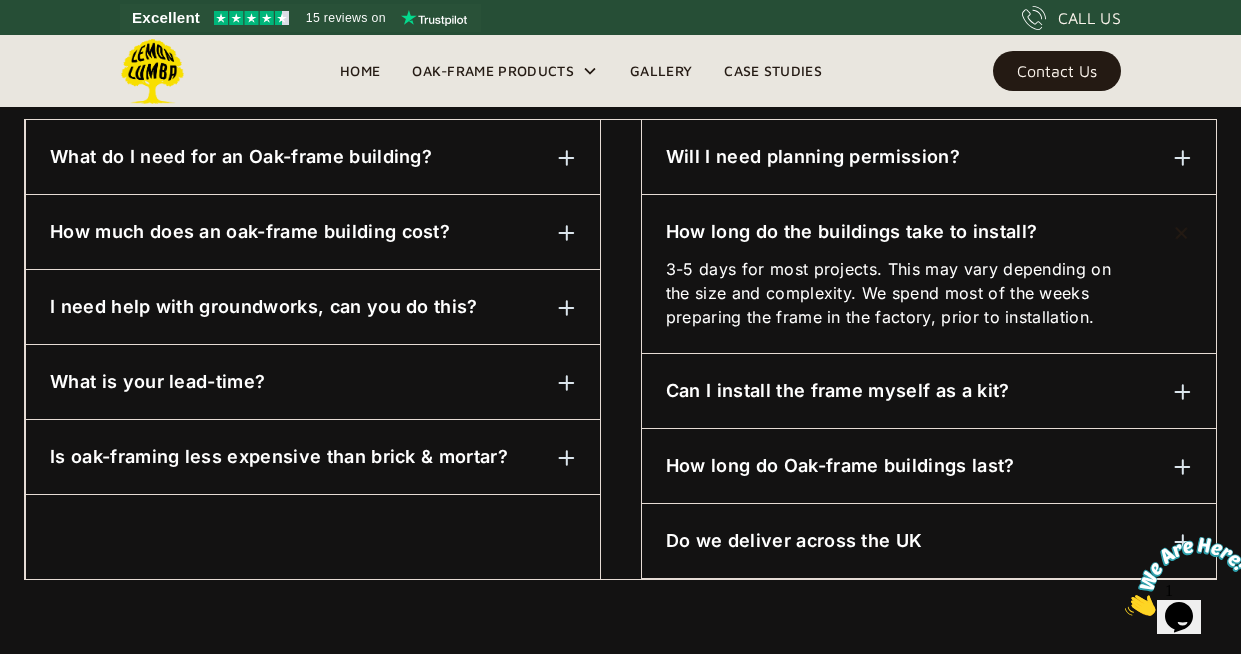 click at bounding box center [1179, 576] 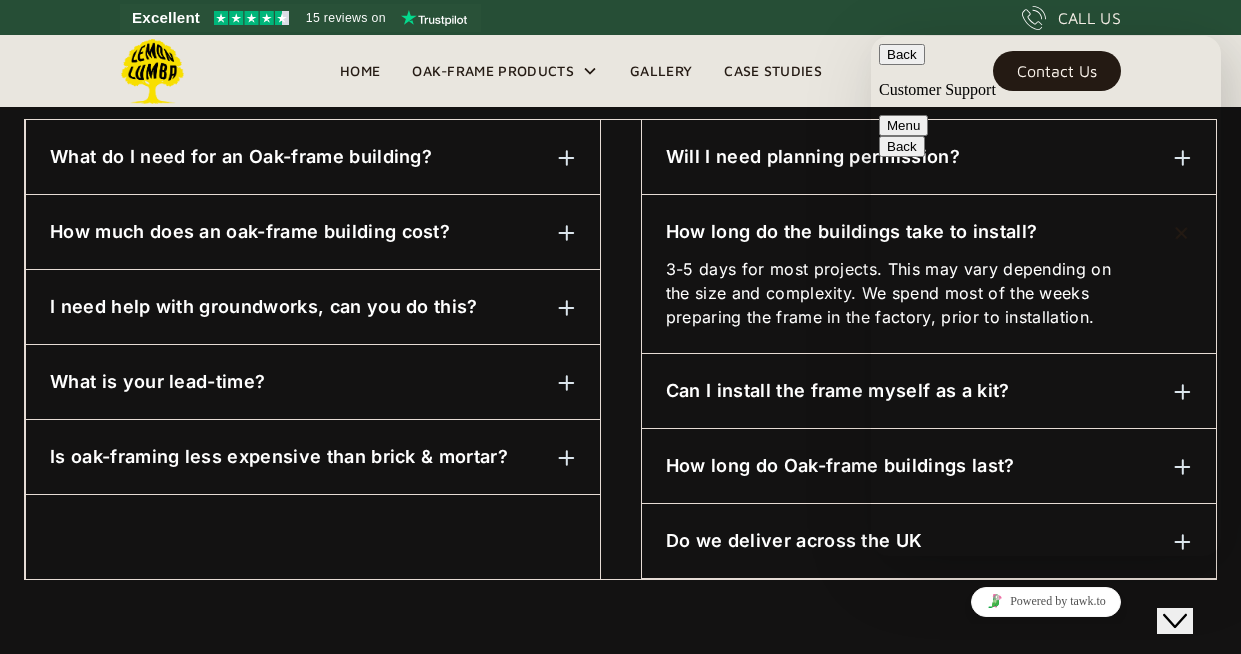 click at bounding box center [871, 36] 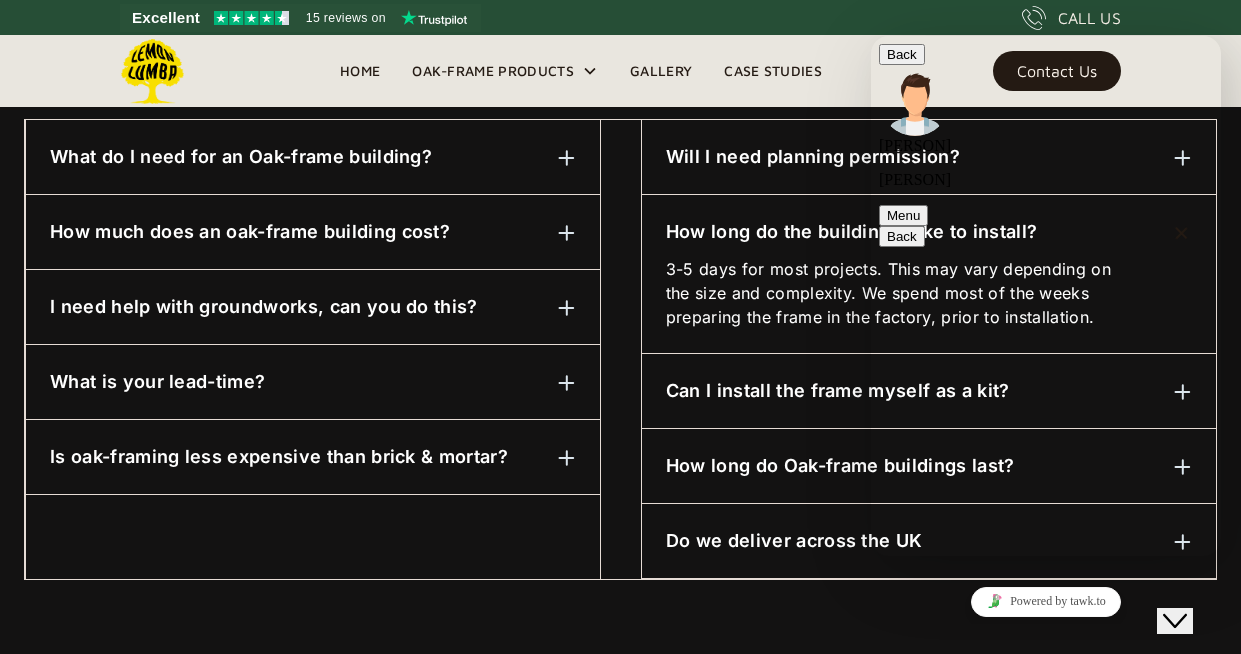 scroll, scrollTop: 0, scrollLeft: 0, axis: both 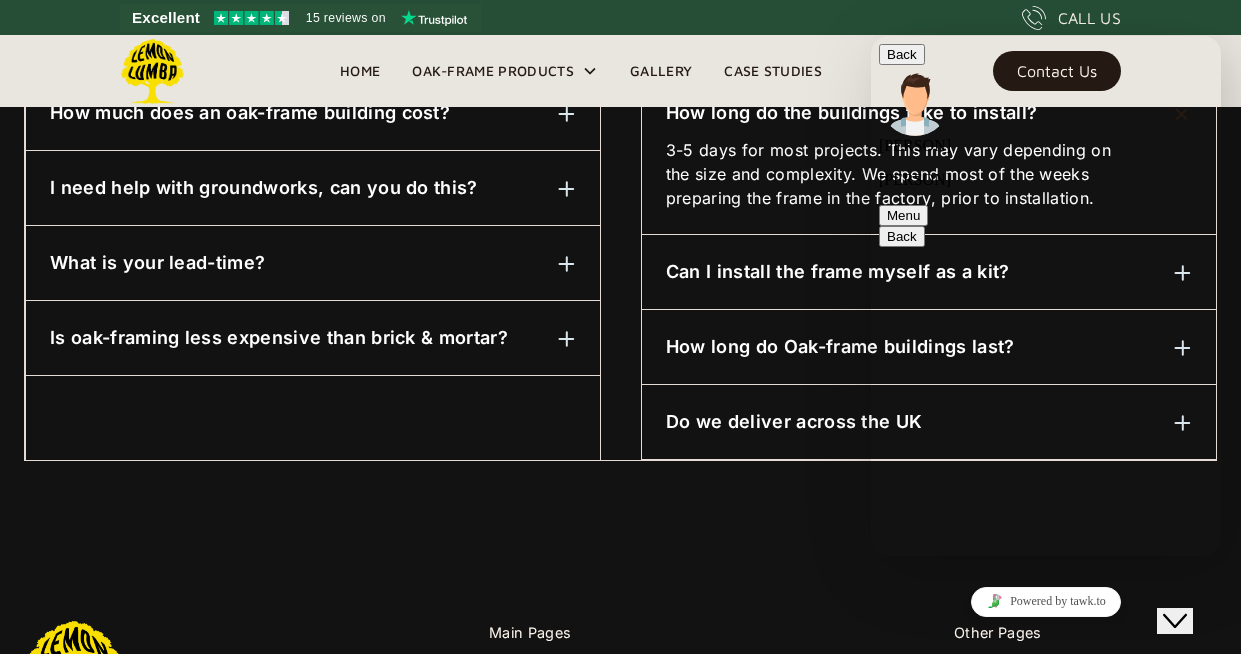 click on "**********" at bounding box center [871, 36] 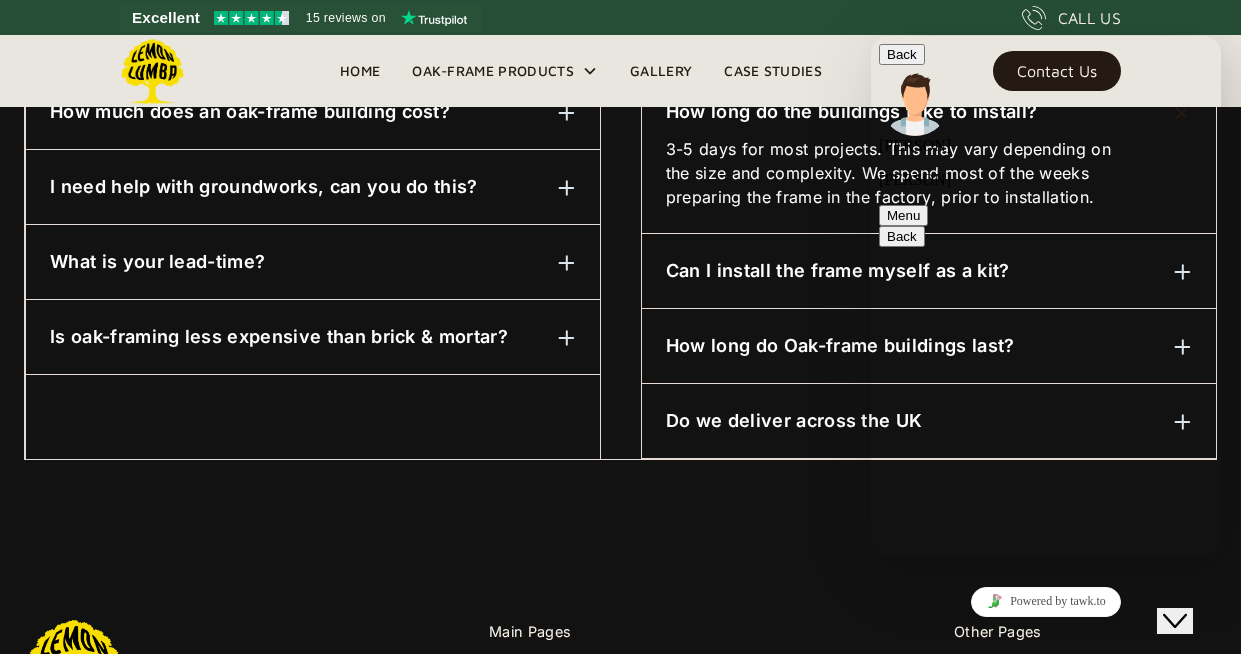 scroll, scrollTop: 2272, scrollLeft: 0, axis: vertical 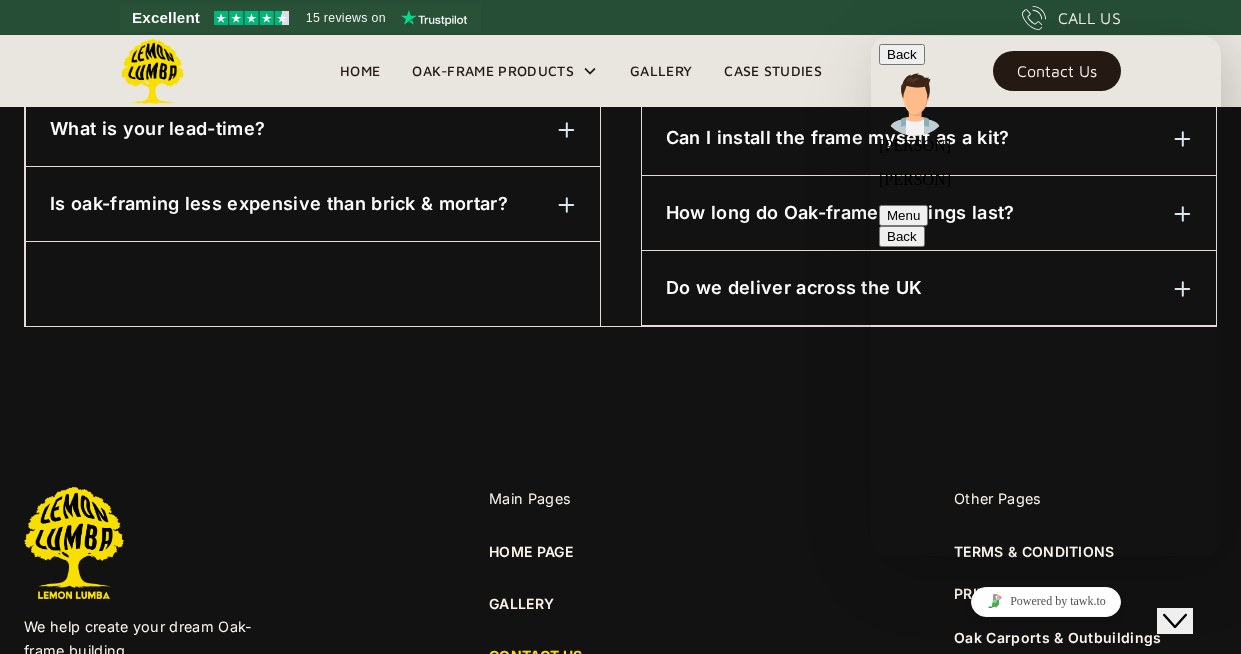click at bounding box center (1431, 6241) 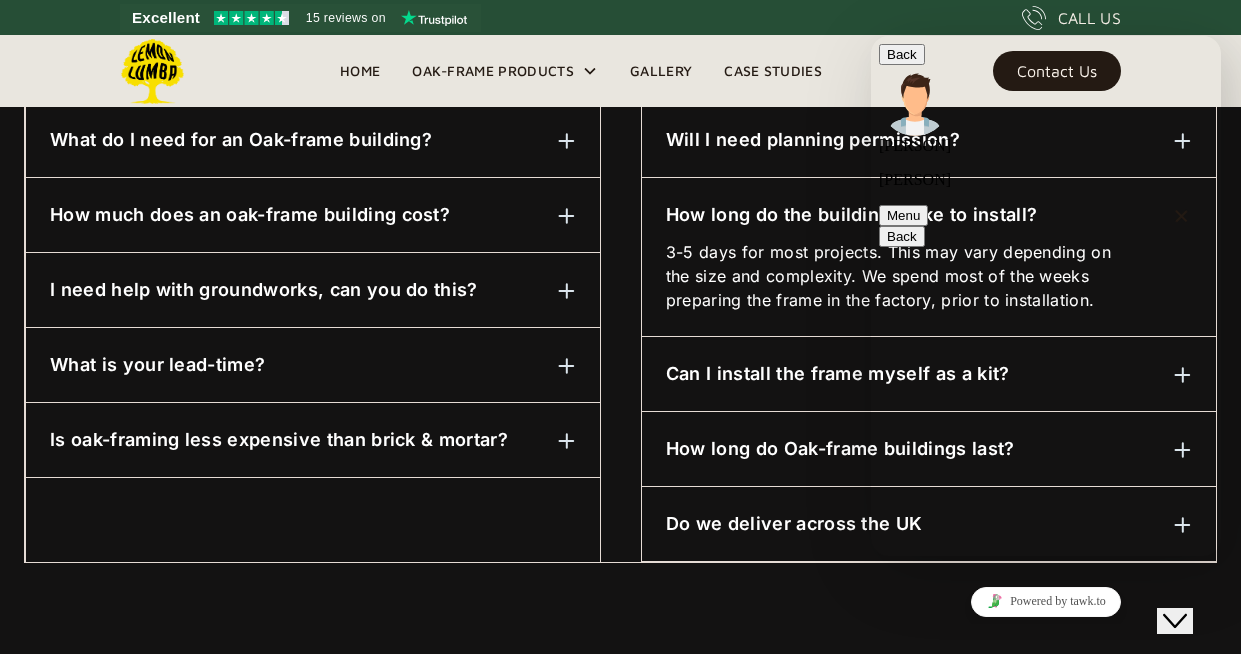 scroll, scrollTop: 1023, scrollLeft: 0, axis: vertical 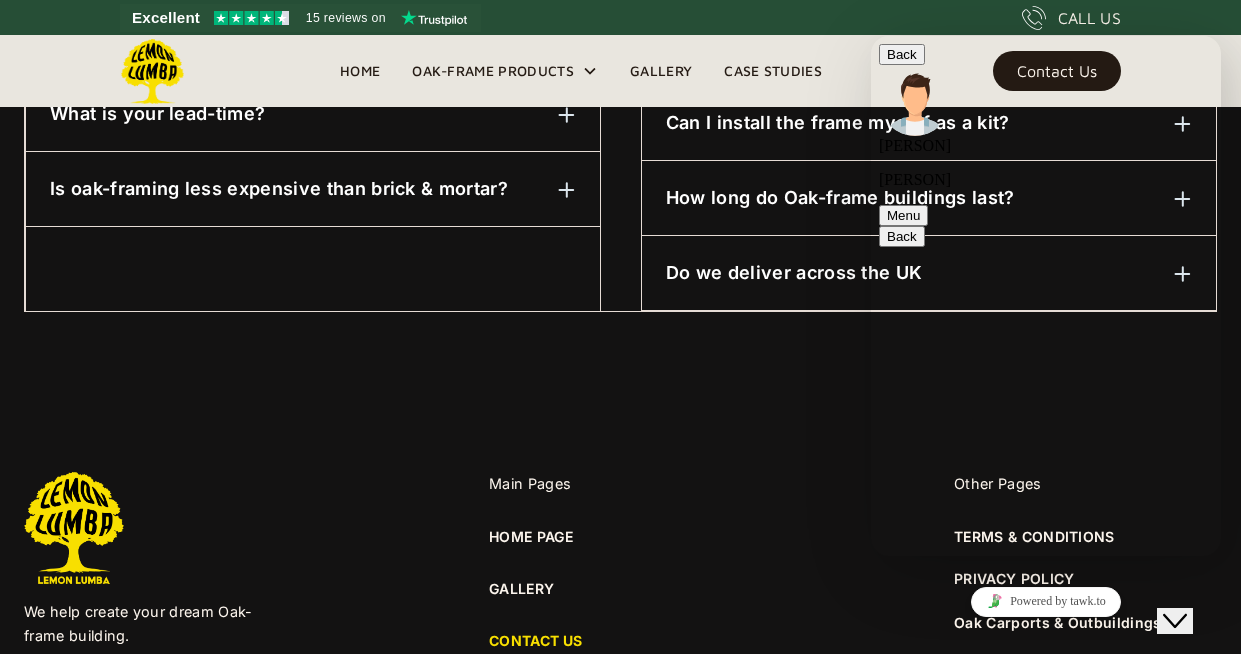 click on "the hedge along the rod must stay intact" at bounding box center (1006, 6705) 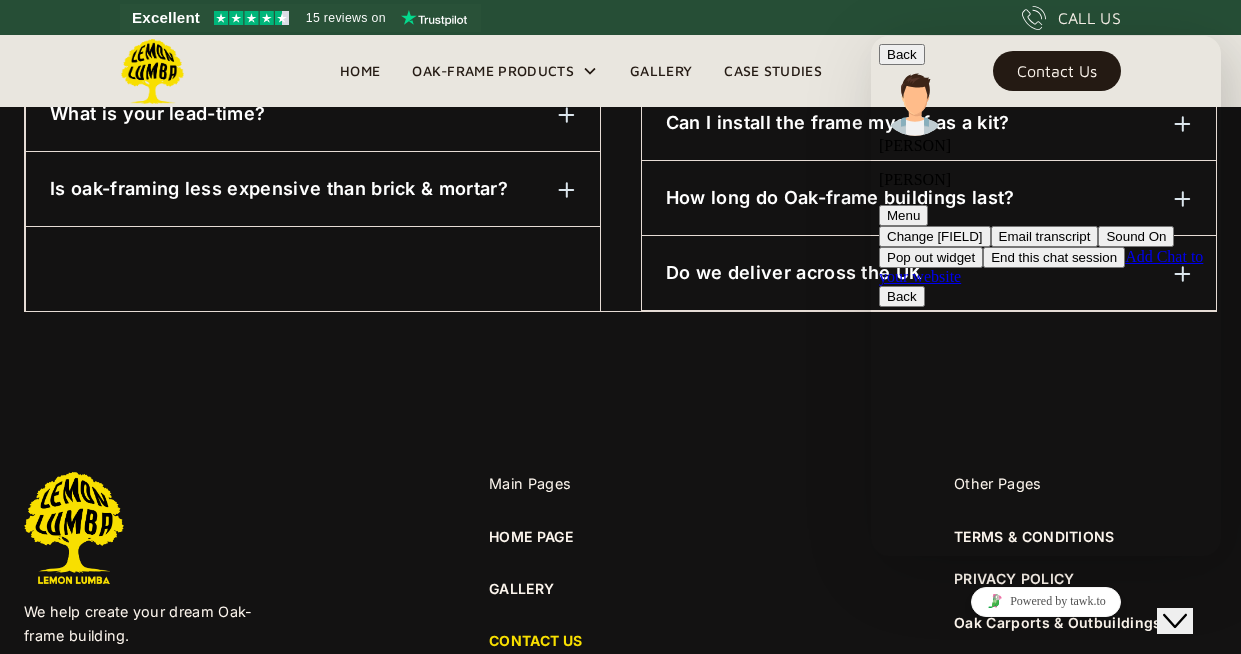 click on "[TIME] it needs prep as there is hedge accross and the base will need preparing [TIME] [TIME] to the right hand side [TIME] from the back wheere the old shed is there is hedge acrross the front [TIME] the hedge along the rod must stay intact [TIME] are you still there [PERSON]?" at bounding box center (1046, 5974) 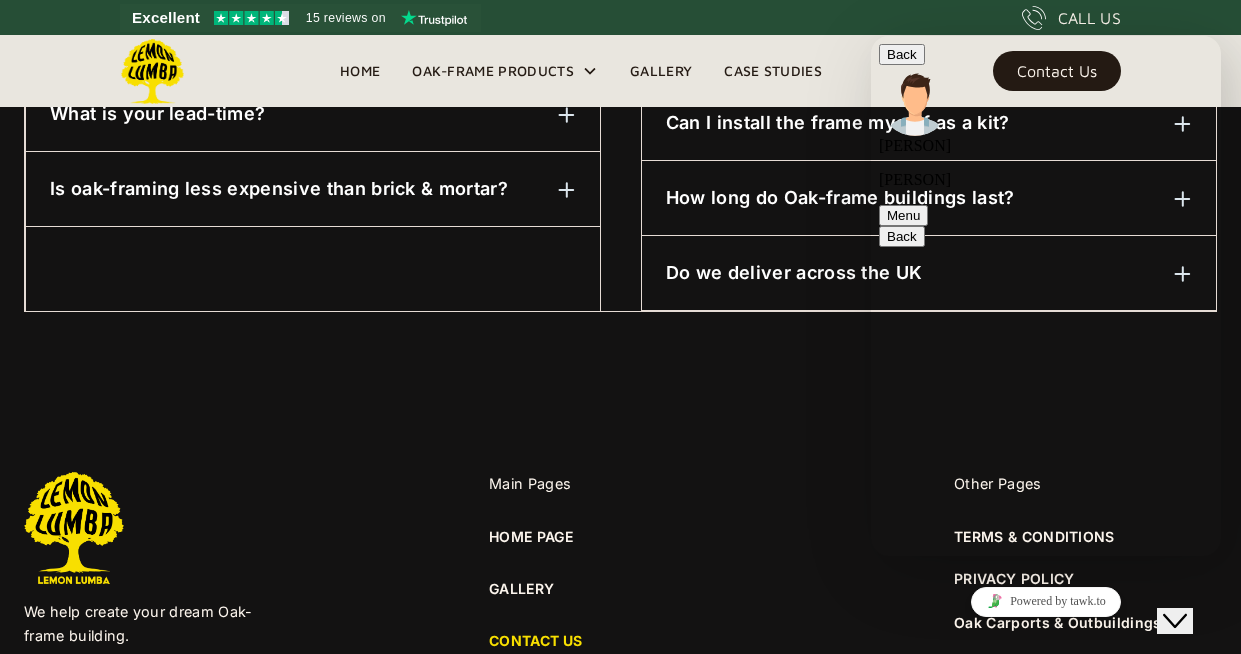 scroll, scrollTop: 2486, scrollLeft: 0, axis: vertical 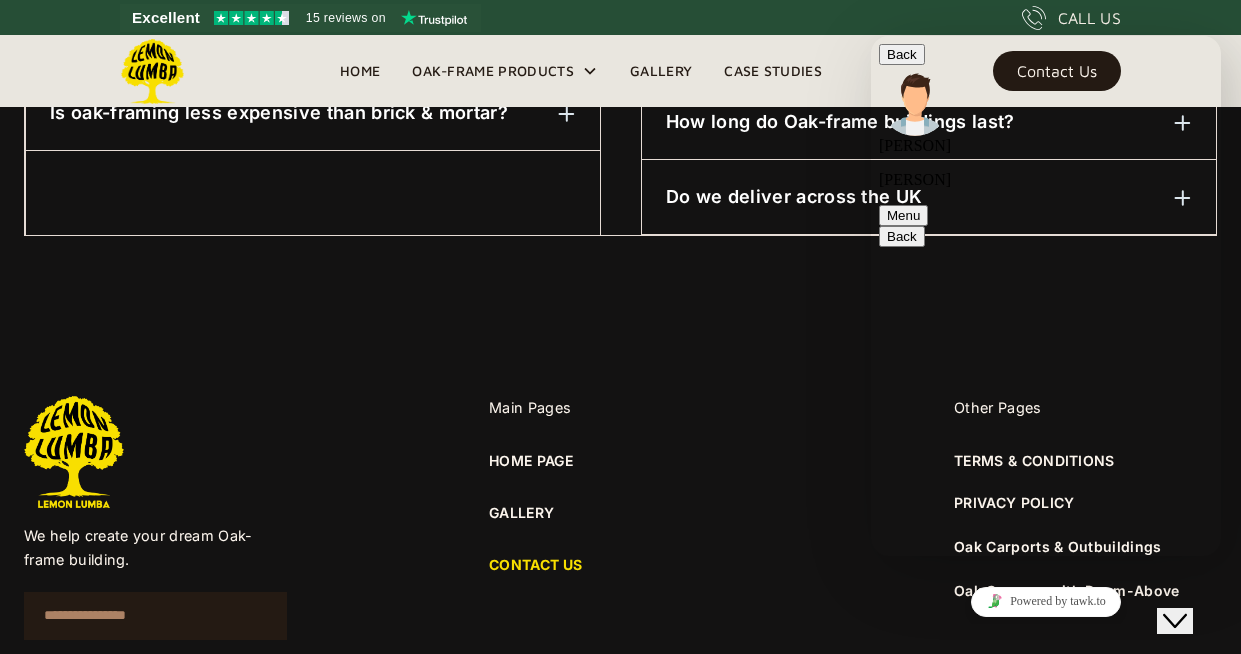 click at bounding box center (871, 36) 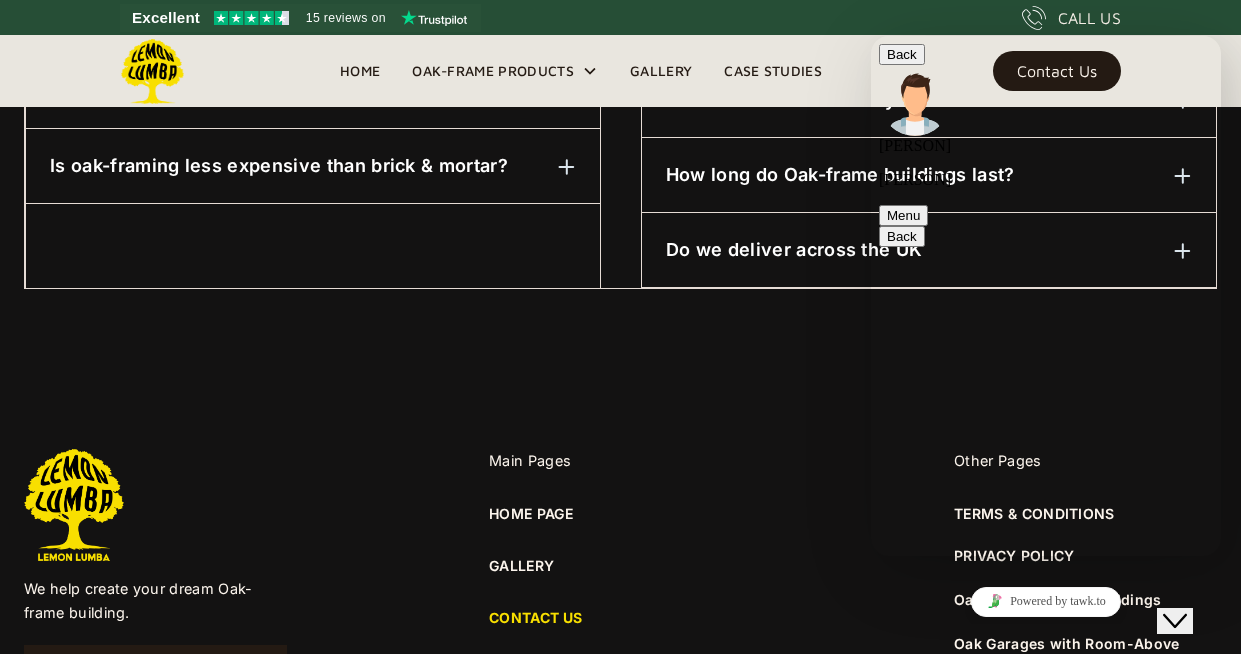 scroll, scrollTop: 1374, scrollLeft: 0, axis: vertical 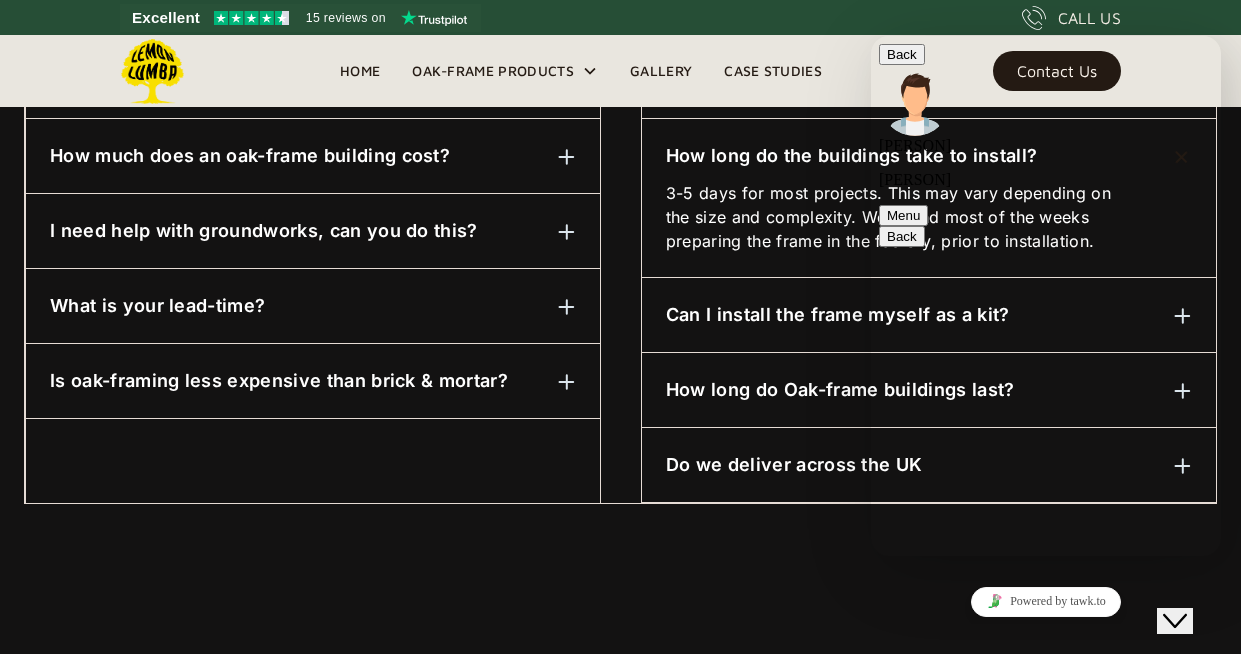 click at bounding box center (871, 36) 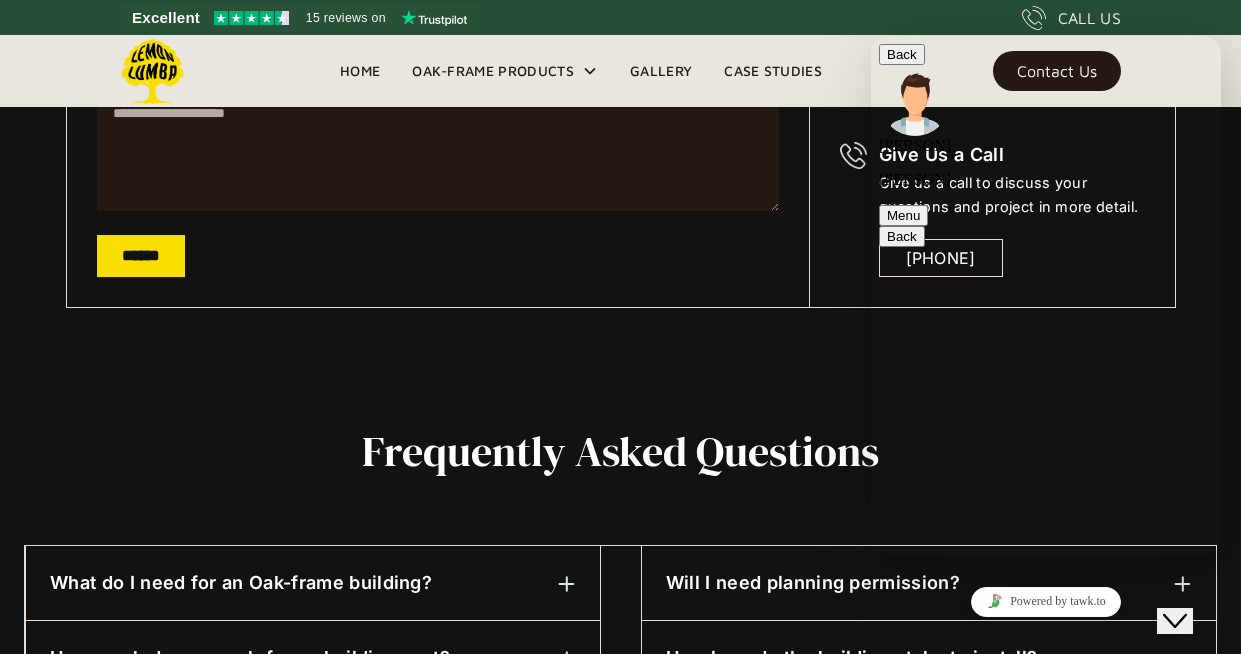scroll, scrollTop: 659, scrollLeft: 0, axis: vertical 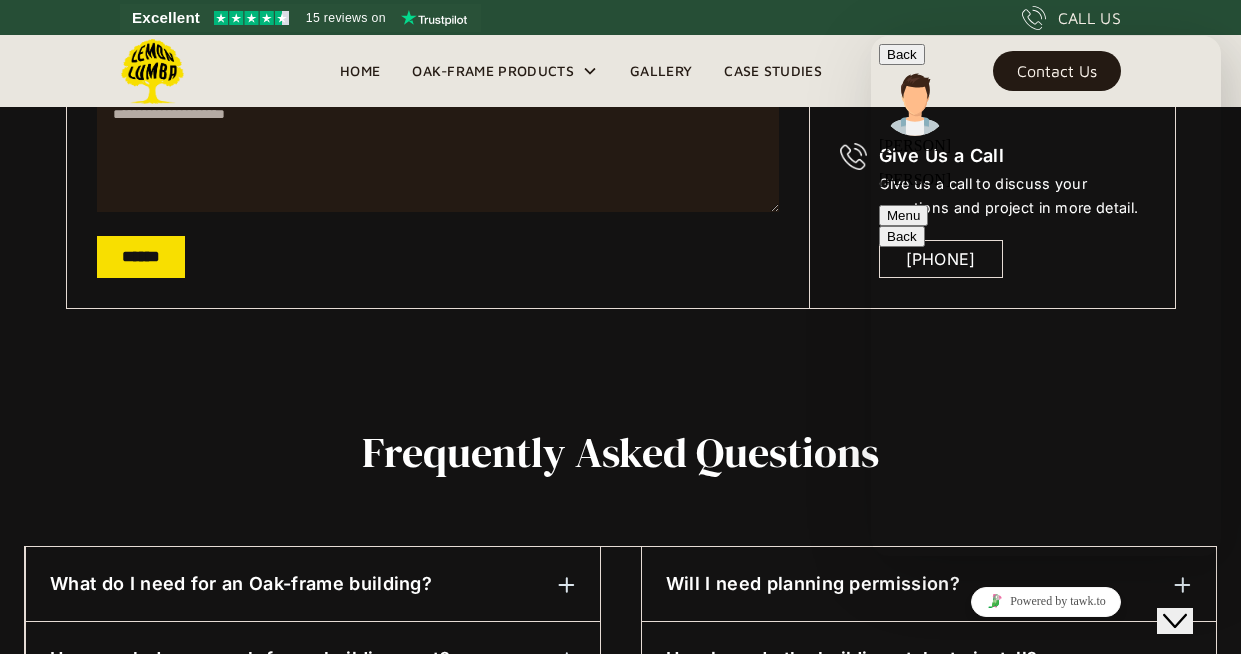 click on "Powered by tawk.to" at bounding box center [1046, 601] 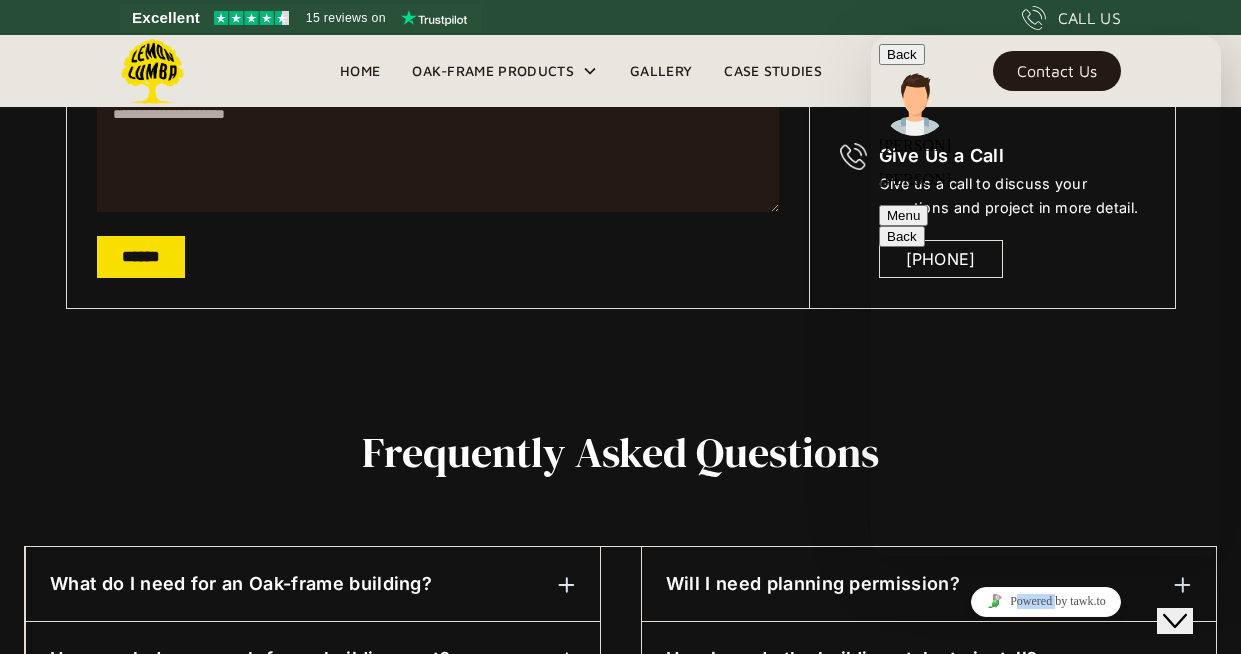 click on "Powered by tawk.to" at bounding box center (1046, 601) 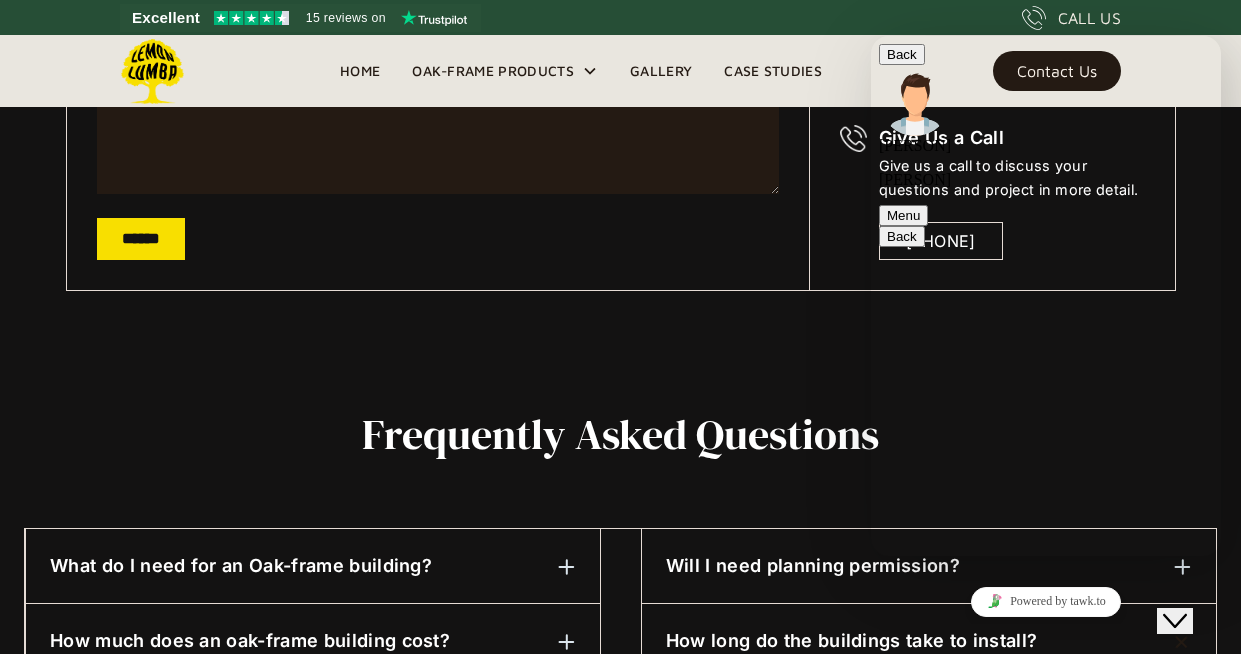 scroll, scrollTop: 677, scrollLeft: 0, axis: vertical 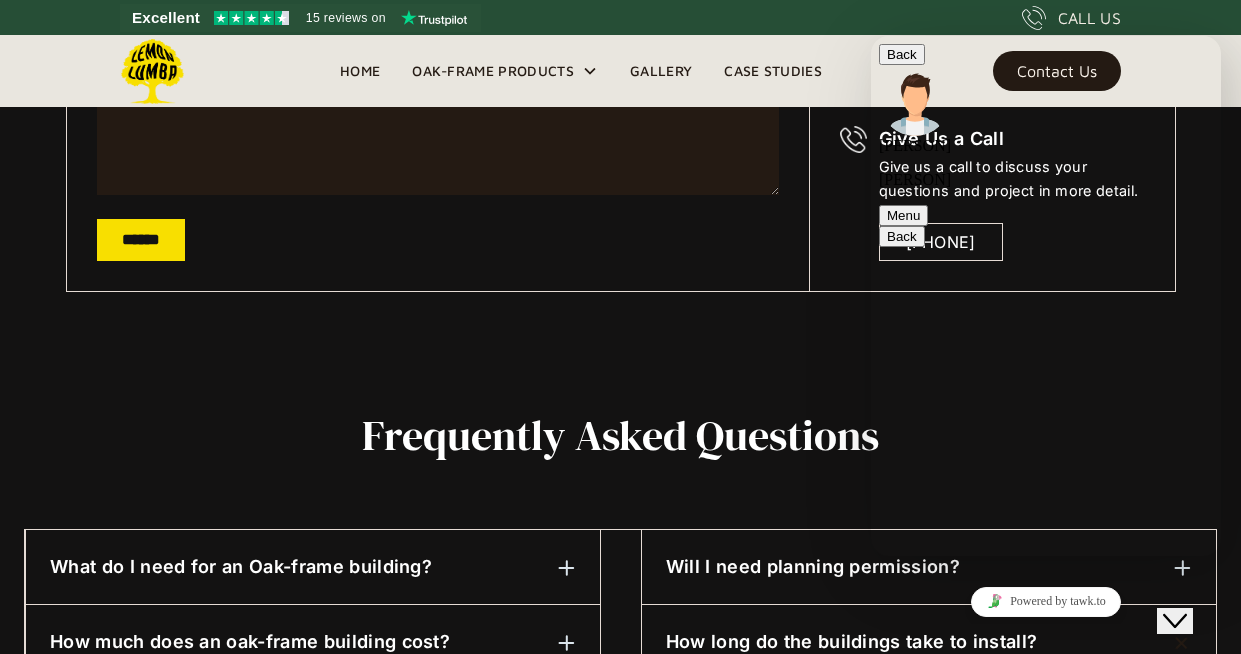 click at bounding box center (1183, 568) 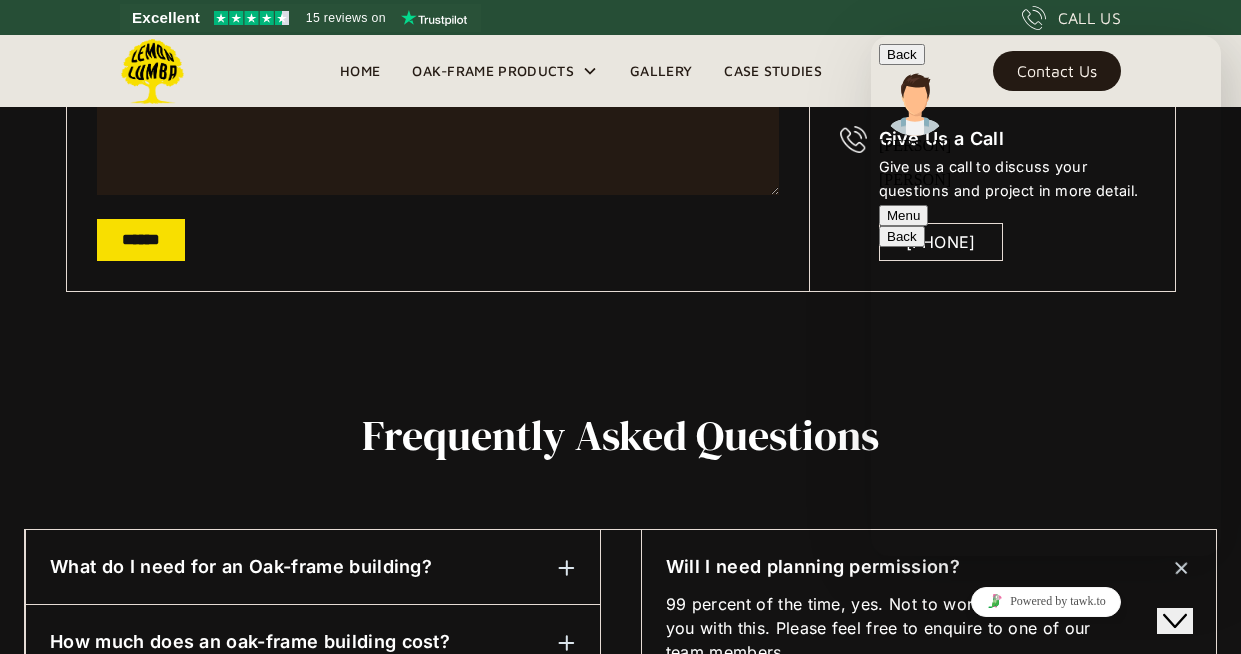 scroll, scrollTop: 2861, scrollLeft: 0, axis: vertical 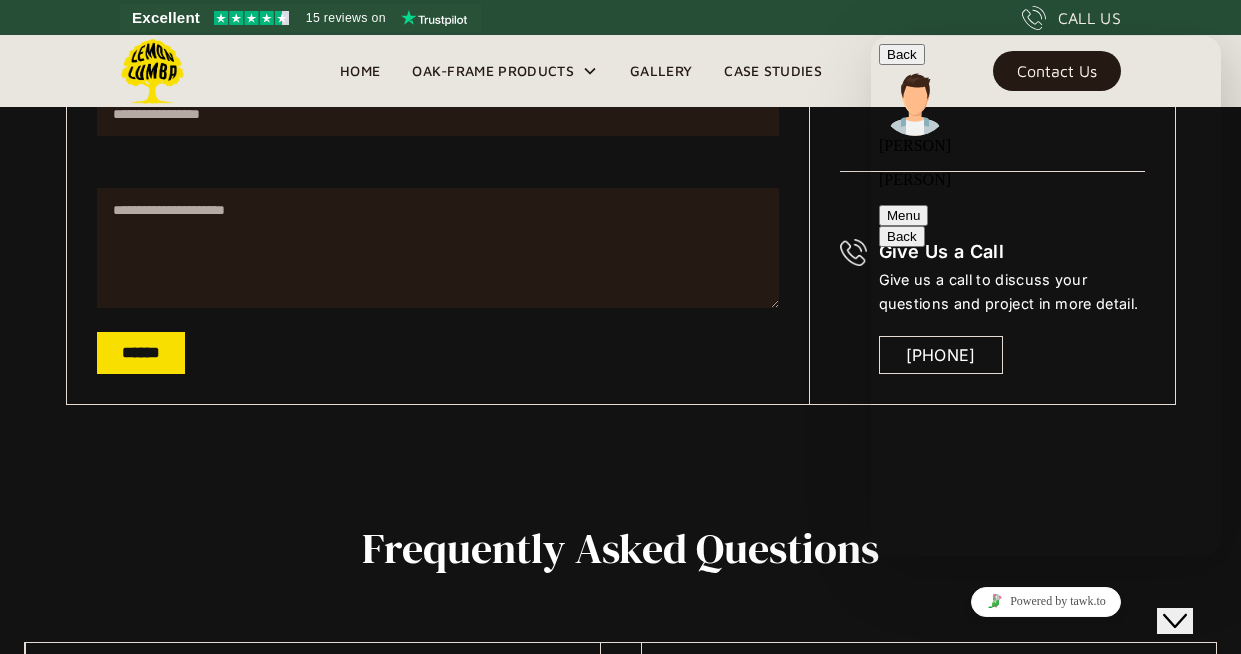click at bounding box center (871, 36) 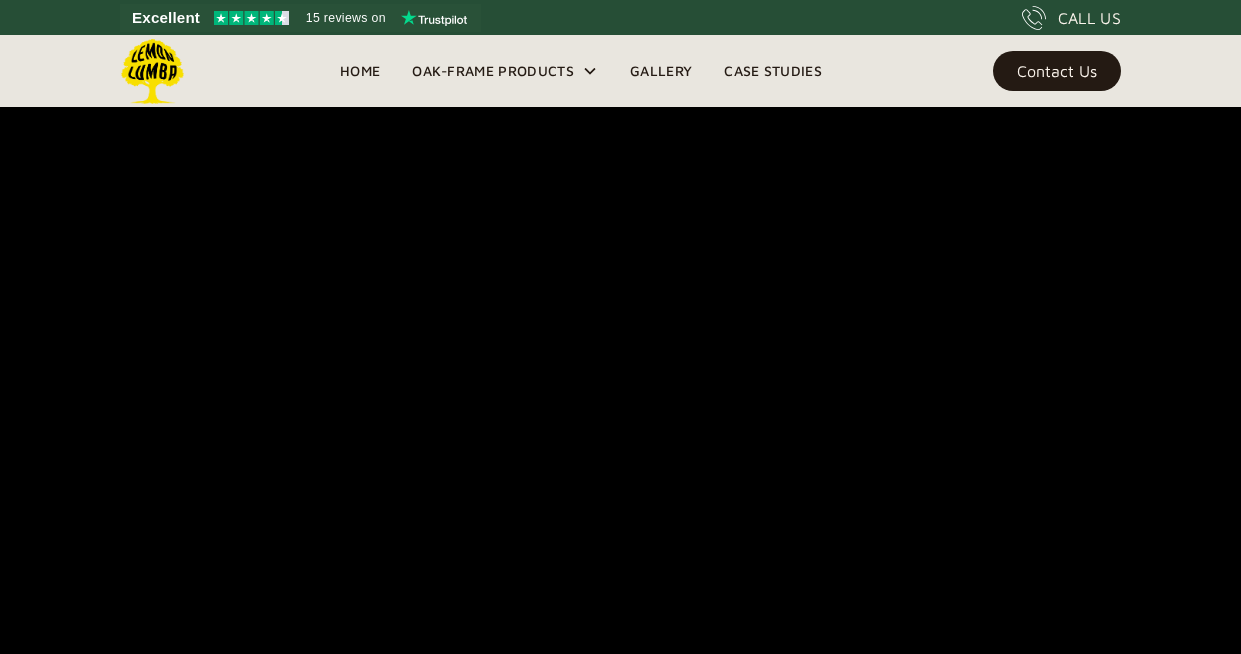 scroll, scrollTop: 0, scrollLeft: 0, axis: both 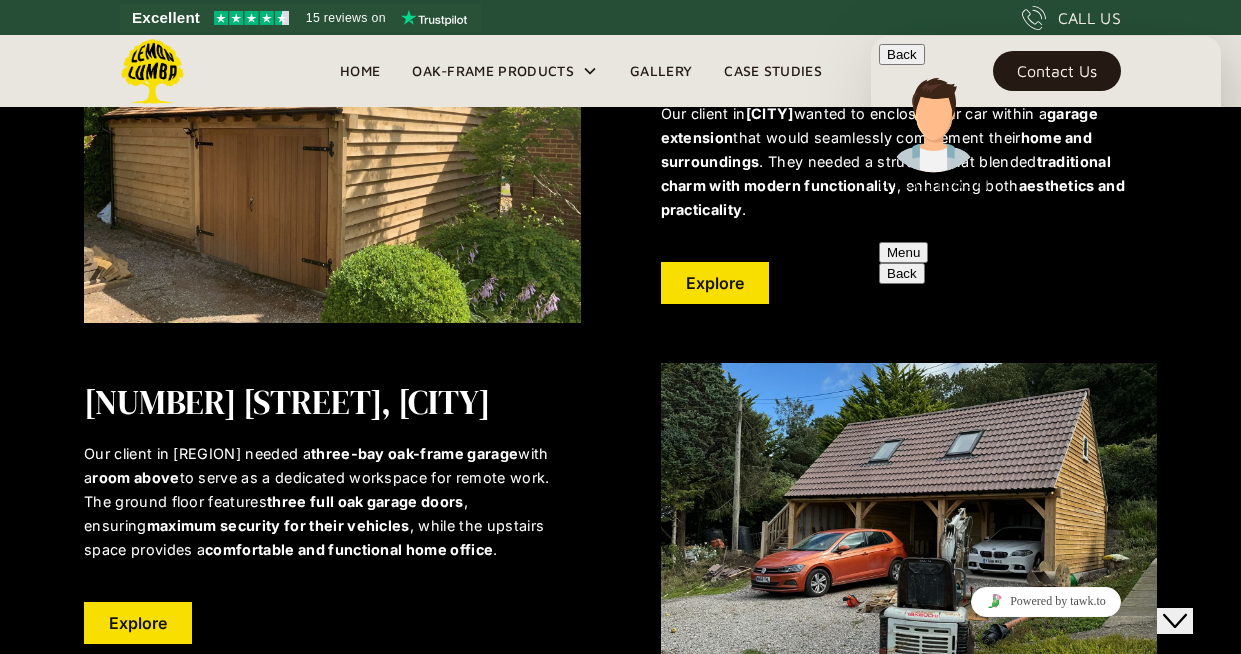 click at bounding box center [871, 36] 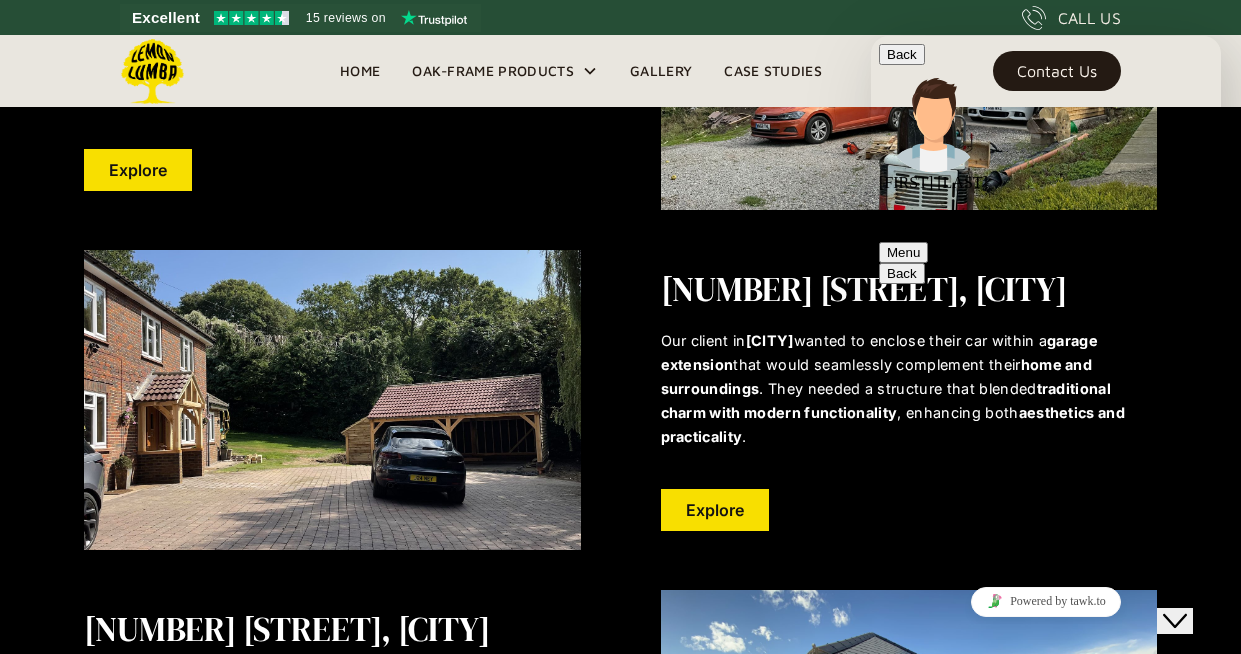 scroll, scrollTop: 1433, scrollLeft: 0, axis: vertical 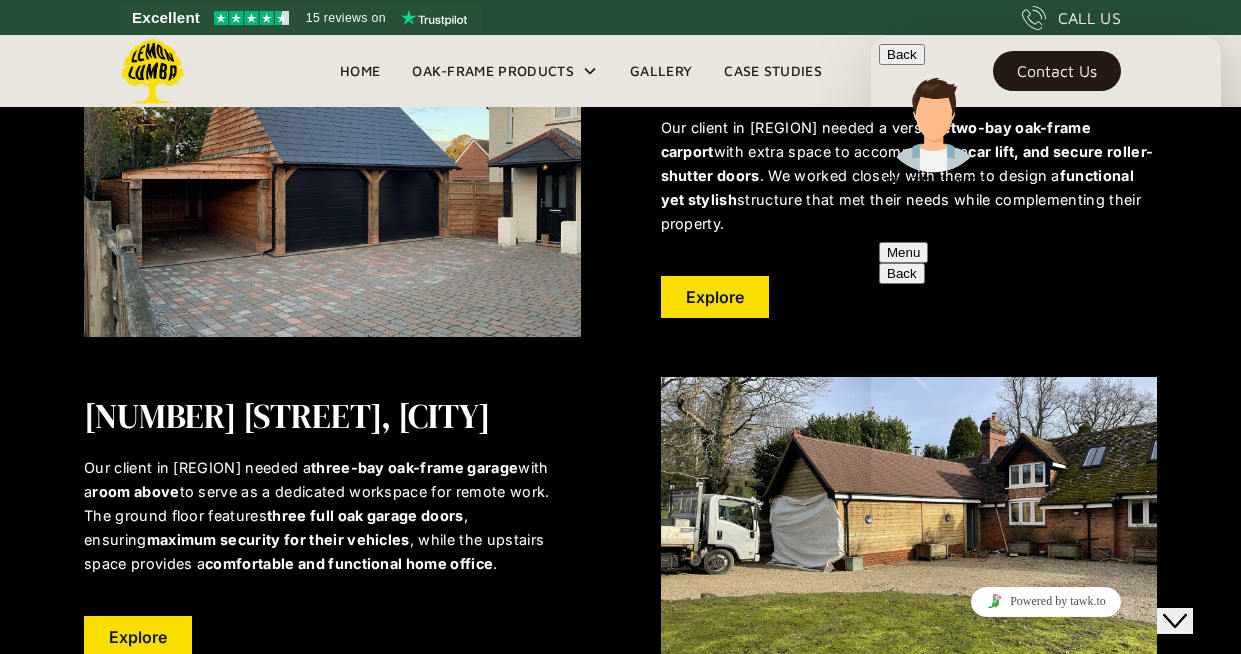 type on "**********" 